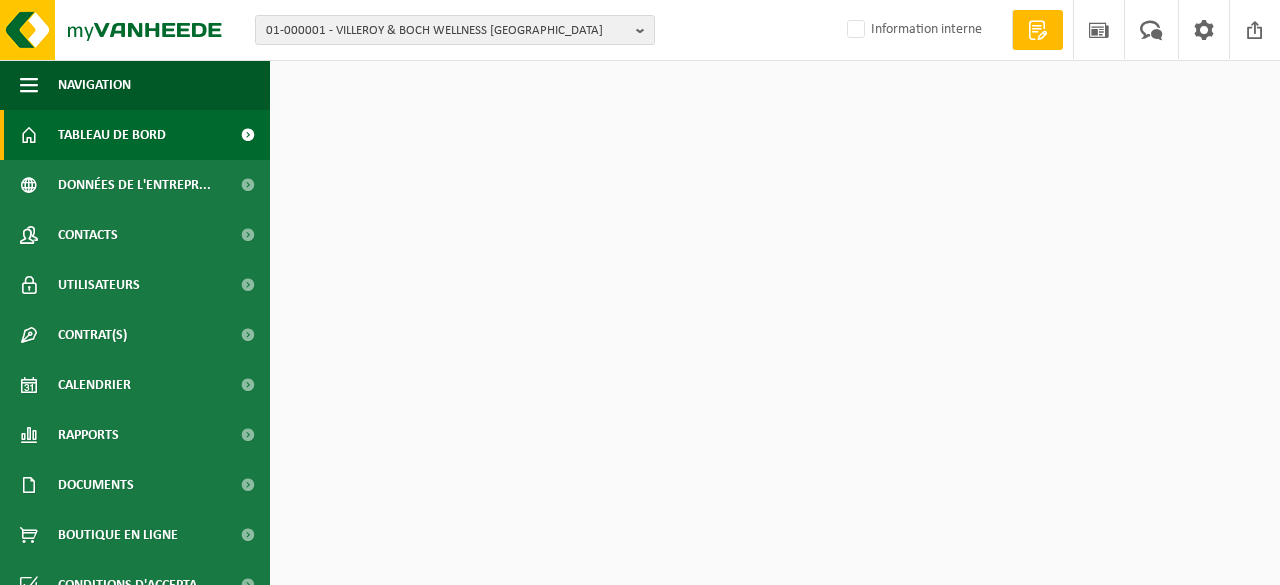 scroll, scrollTop: 0, scrollLeft: 0, axis: both 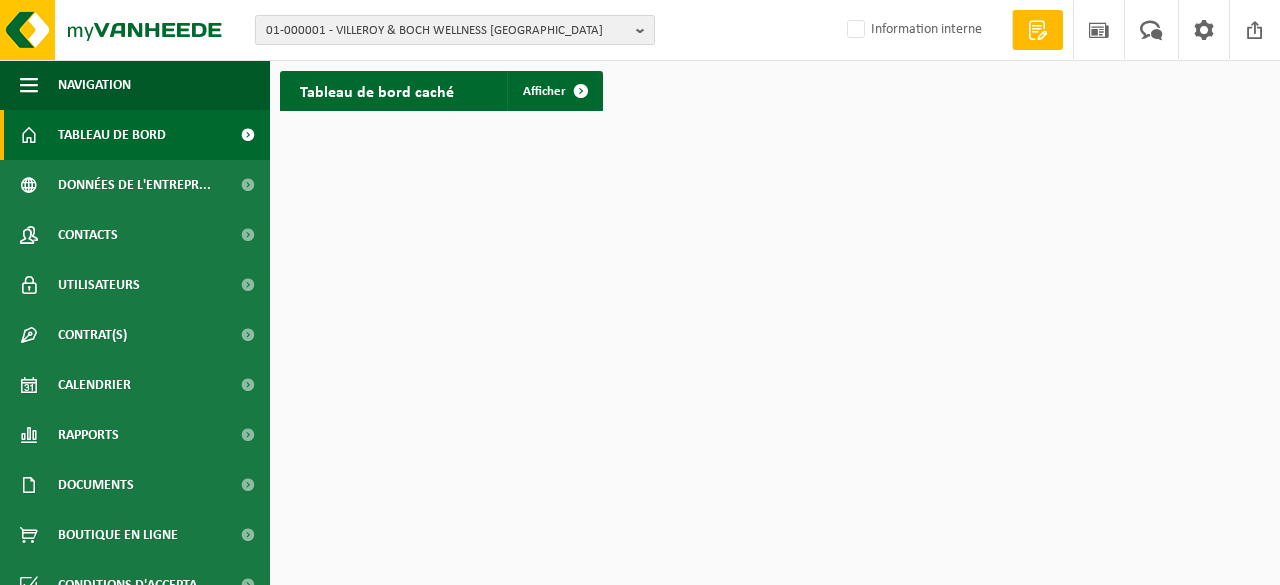 click on "01-000001 - VILLEROY & BOCH WELLNESS NV" at bounding box center (447, 31) 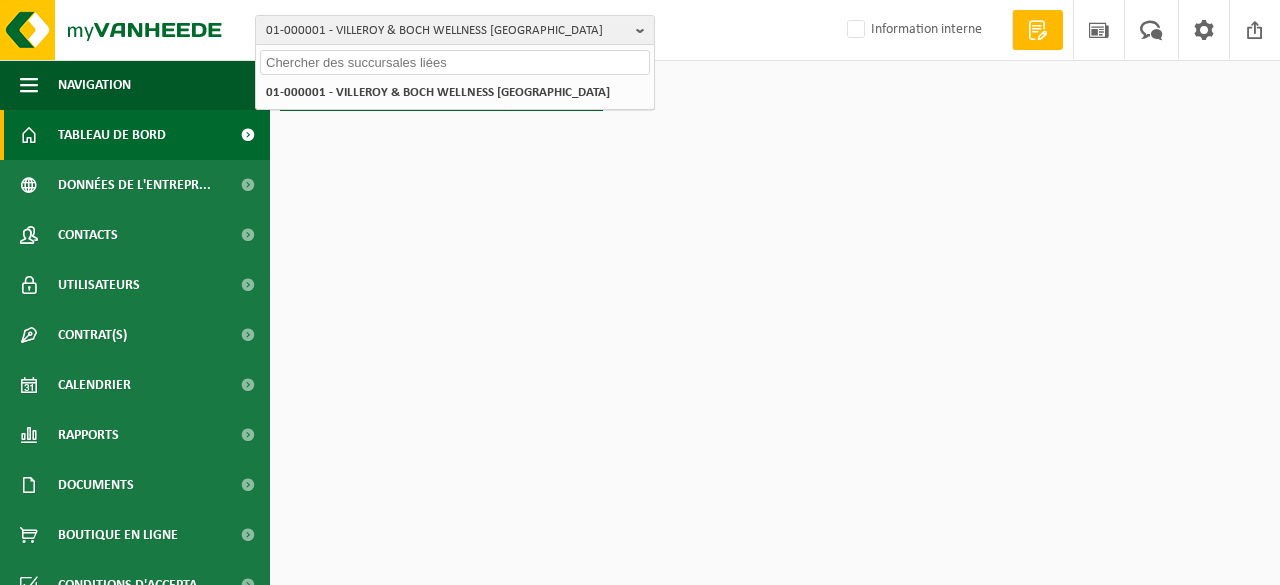 click on "01-000001 - VILLEROY & BOCH WELLNESS NV                           01-000001 - VILLEROY & BOCH WELLNESS NV                                         Information interne      Bienvenue  JÉRÔME TOUBEAU         Demande devis         Actualités         Votre feedback               Clôturer" at bounding box center (640, 30) 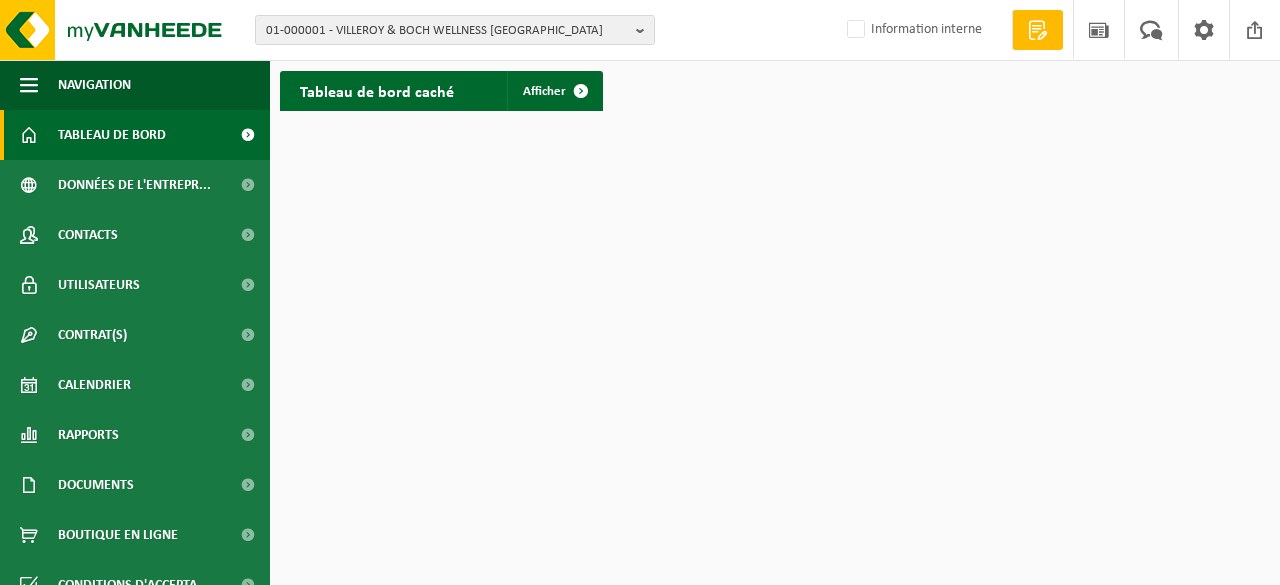 click on "01-000001 - VILLEROY & BOCH WELLNESS NV                           01-000001 - VILLEROY & BOCH WELLNESS NV                                         Information interne      Bienvenue  JÉRÔME TOUBEAU         Demande devis         Actualités         Votre feedback               Clôturer                     Navigation                 Demande devis         Actualités         Votre feedback               Clôturer                 Tableau de bord               Données de l'entrepr...               Contacts               Utilisateurs               Contrat(s)               Contrat(s) actif(s)             Contrat(s) historique(s)                 Calendrier               Rapports               Sous forme de graphique             Sous forme de liste                 Documents               Factures             Documents                 Boutique en ligne               Conditions d'accepta...               Financial History               Sous forme de graphique             Sous forme de liste" at bounding box center (640, 292) 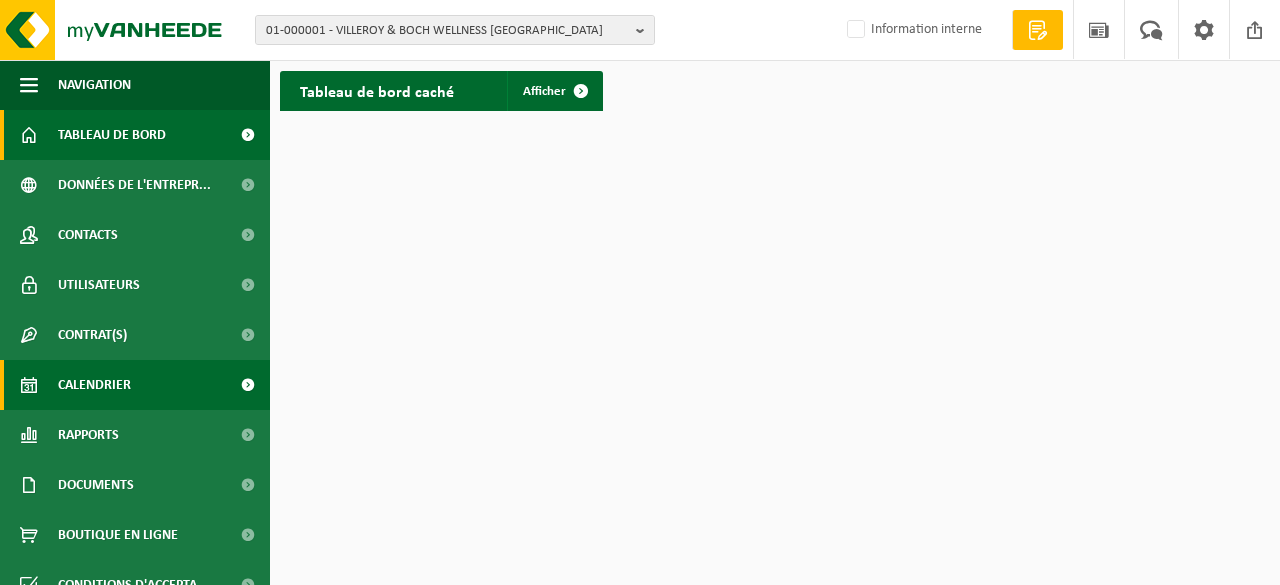 click on "Calendrier" at bounding box center [94, 385] 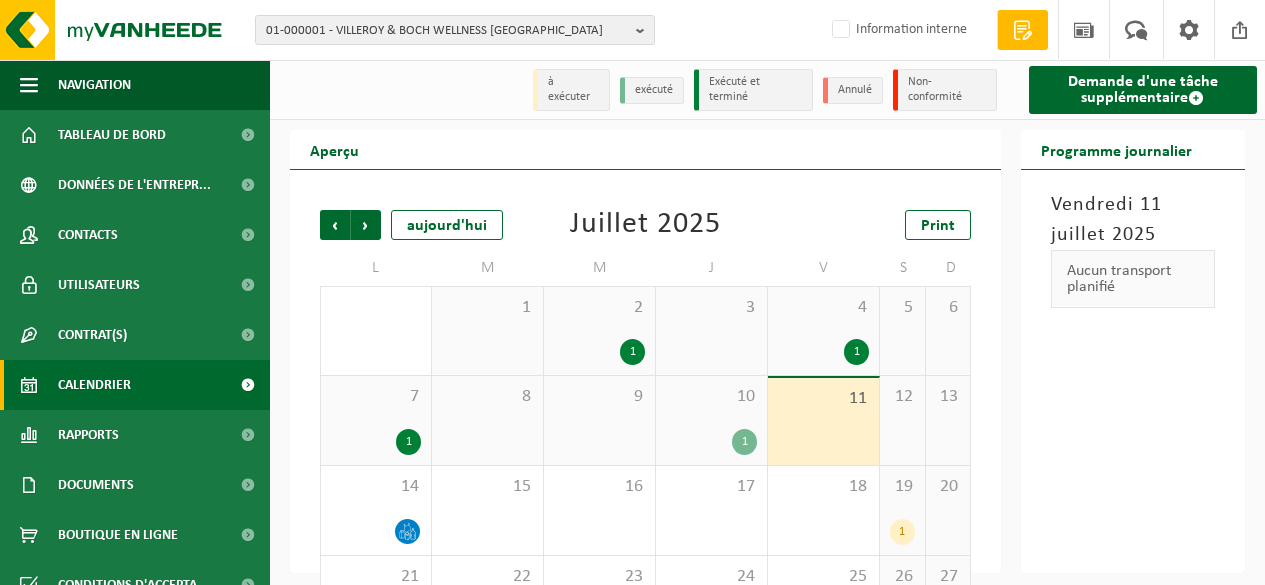 scroll, scrollTop: 0, scrollLeft: 0, axis: both 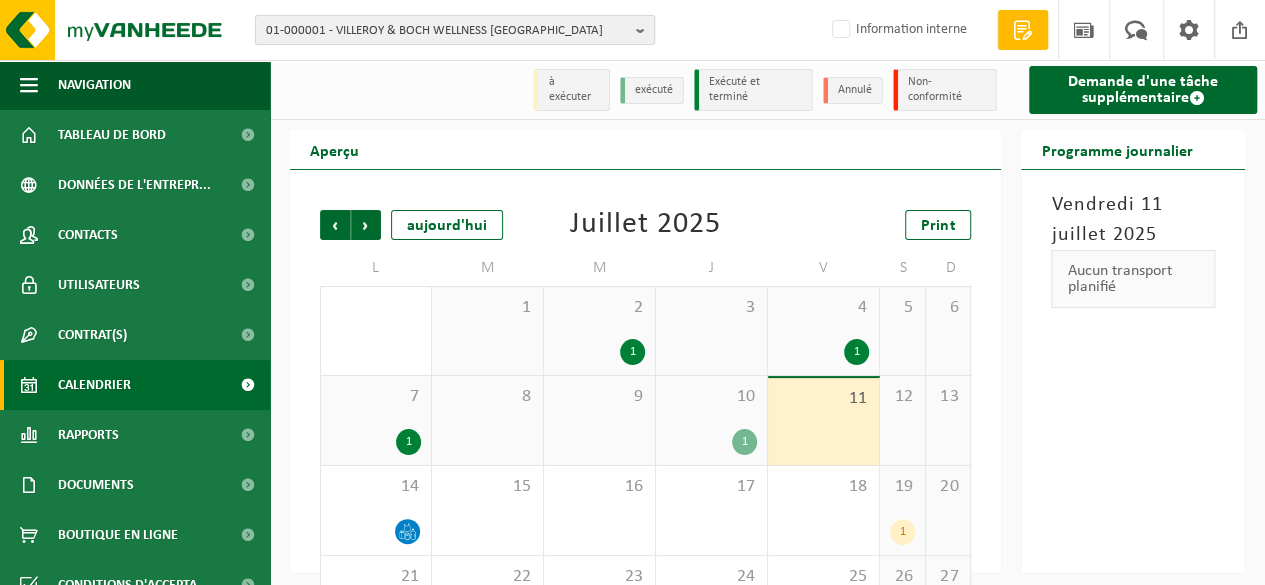 click on "01-000001 - VILLEROY & BOCH WELLNESS NV" at bounding box center [447, 31] 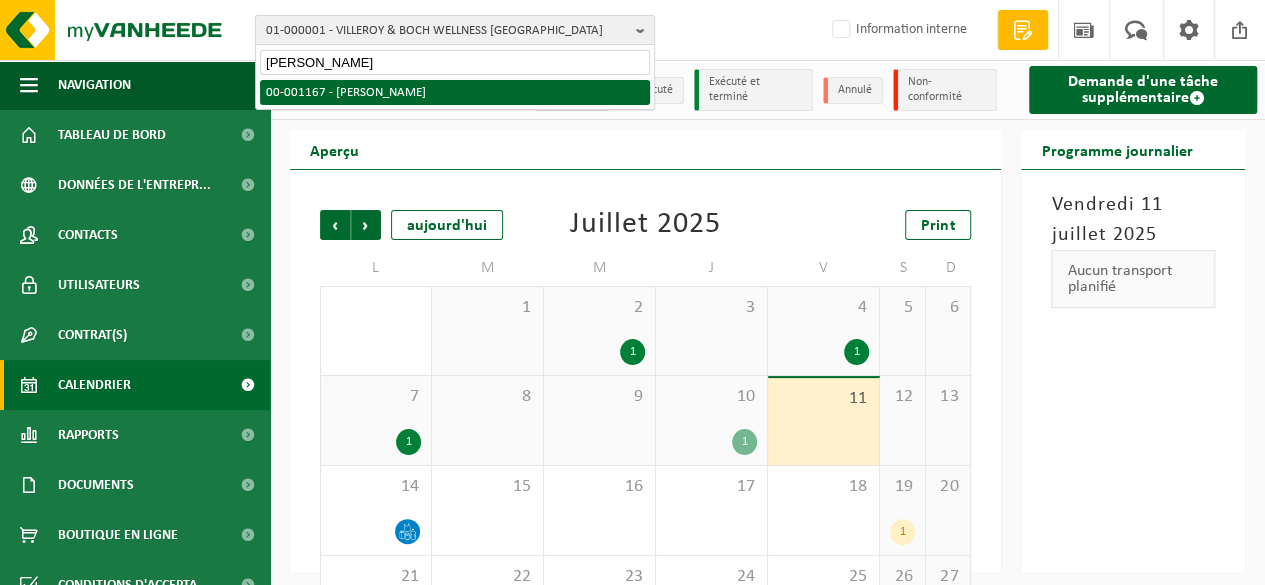 type on "jerome toubea" 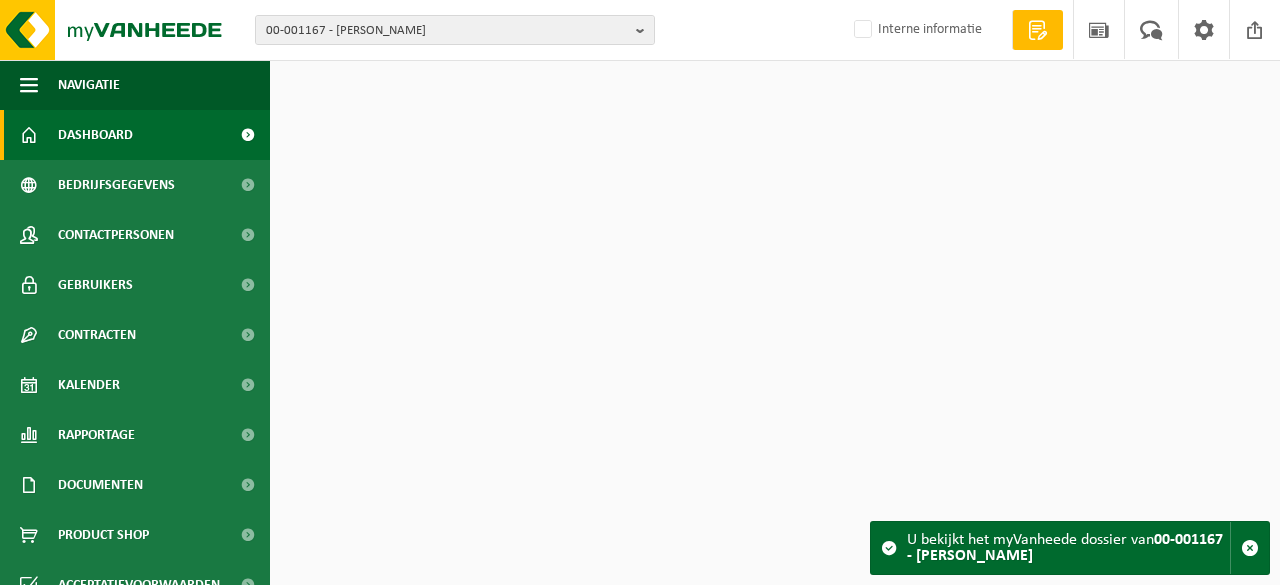 scroll, scrollTop: 0, scrollLeft: 0, axis: both 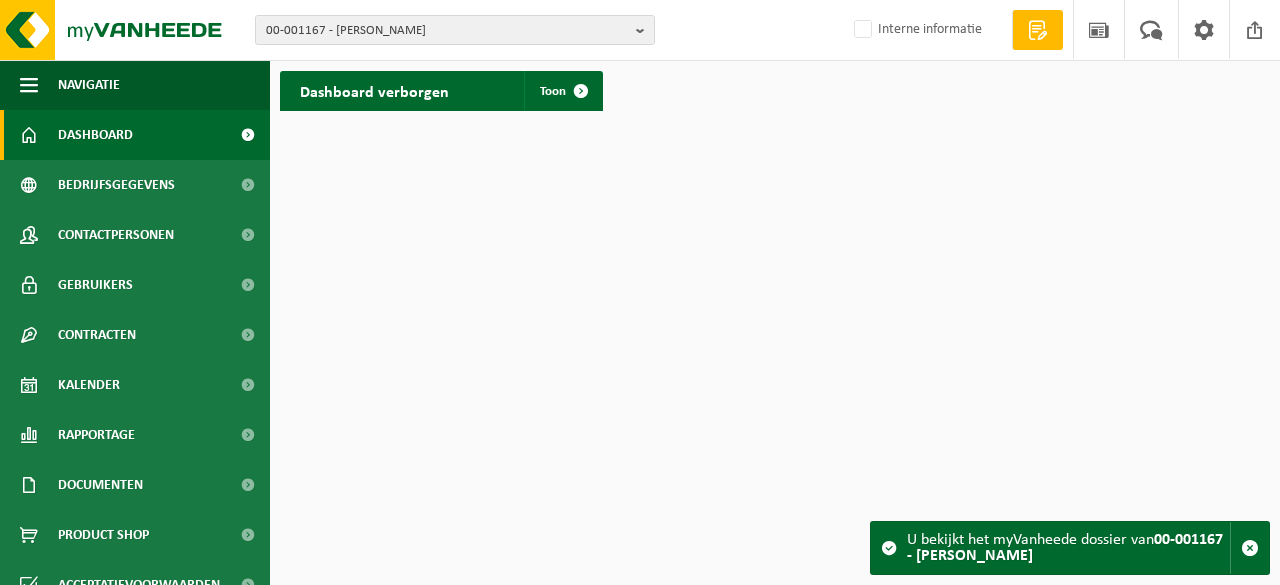 click on "Dashboard" at bounding box center (95, 135) 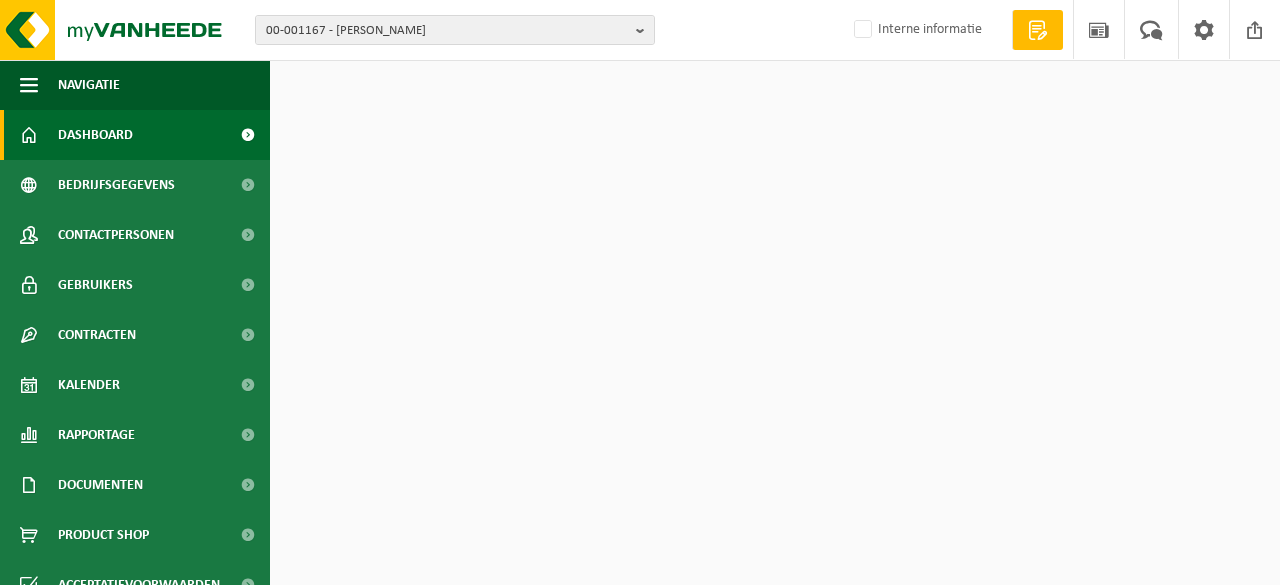 scroll, scrollTop: 0, scrollLeft: 0, axis: both 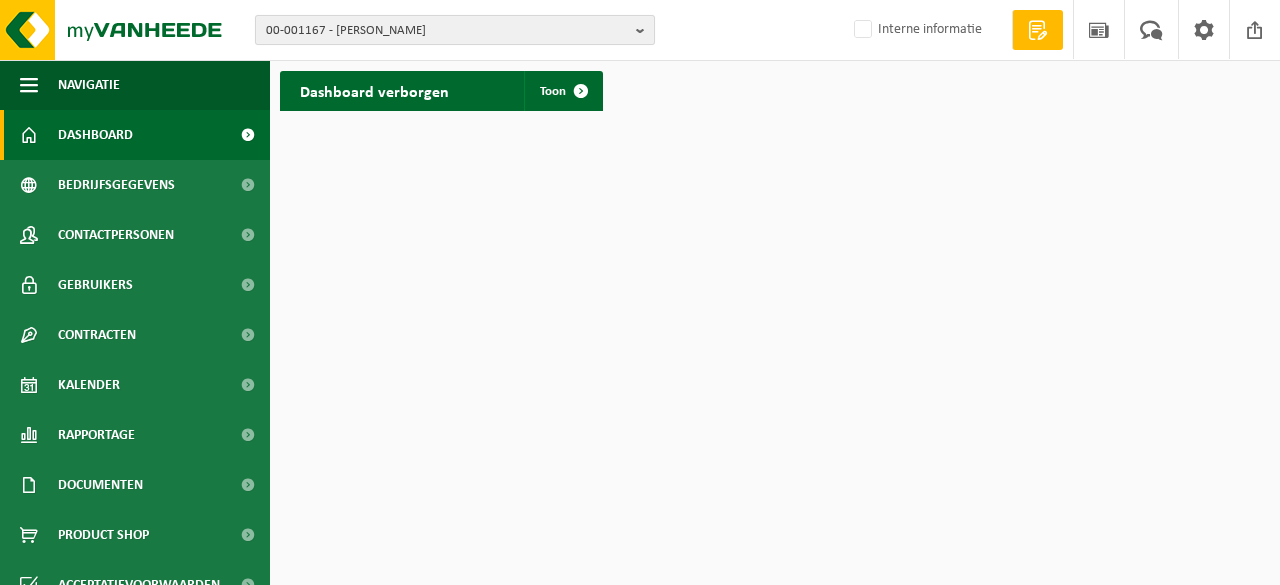click on "00-001167 - [PERSON_NAME]" at bounding box center (447, 31) 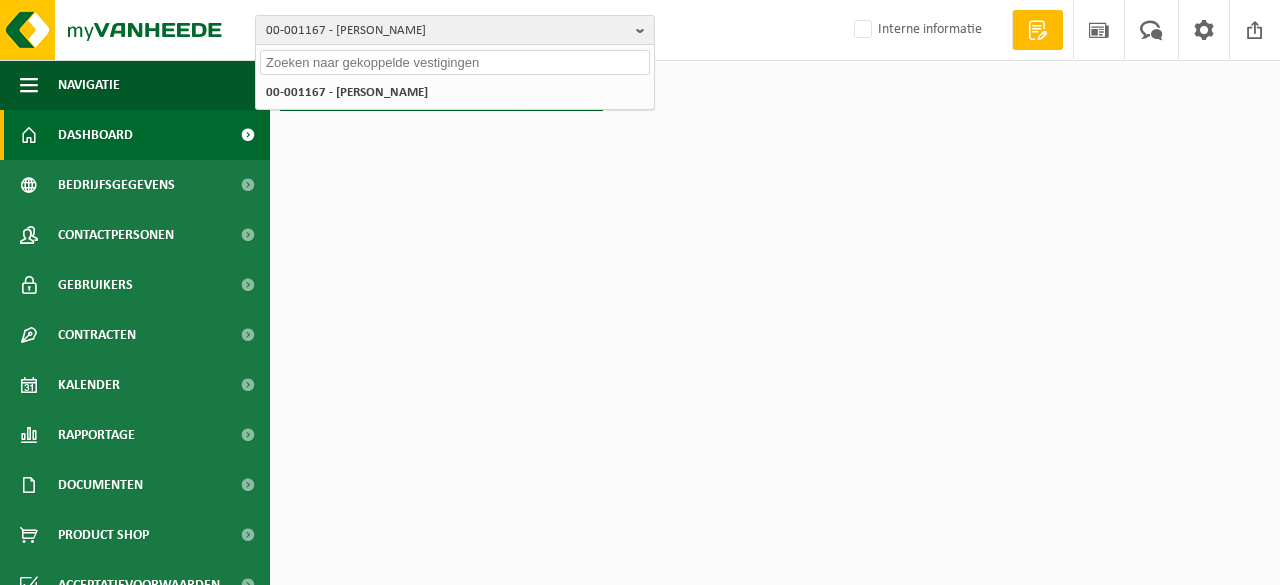 click on "00-001167 - JÉRÔME TOUBEAU                           00-001167 - JÉRÔME TOUBEAU                                         Interne informatie      Welkom  JÉRÔME TOUBEAU         Offerte aanvragen         Nieuws         Uw feedback               Afmelden                     Navigatie                 Offerte aanvragen         Nieuws         Uw feedback               Afmelden                 Dashboard               Bedrijfsgegevens               Contactpersonen               Gebruikers               Contracten               Actieve contracten             Historiek contracten                 Kalender               Rapportage               In grafiekvorm             In lijstvorm                 Documenten               Facturen             Documenten                 Product Shop               Acceptatievoorwaarden               Financial History               In grafiekvorm             In lijstvorm               I   Interne modules               Toolbox               Offerte aanvragen" at bounding box center (640, 292) 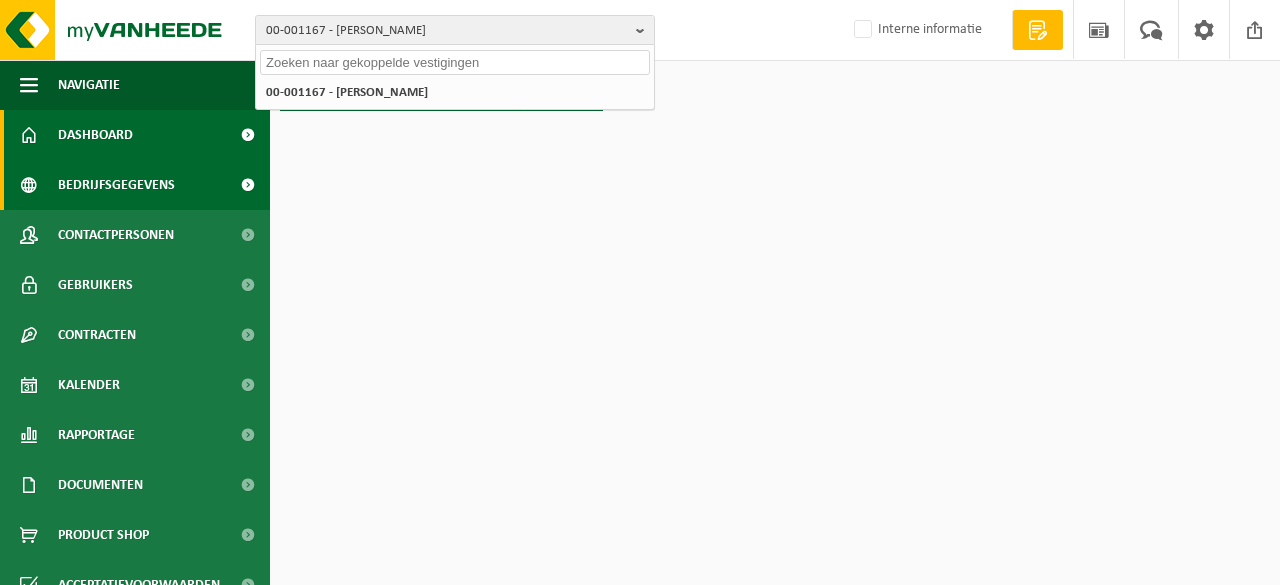 click on "Bedrijfsgegevens" at bounding box center [116, 185] 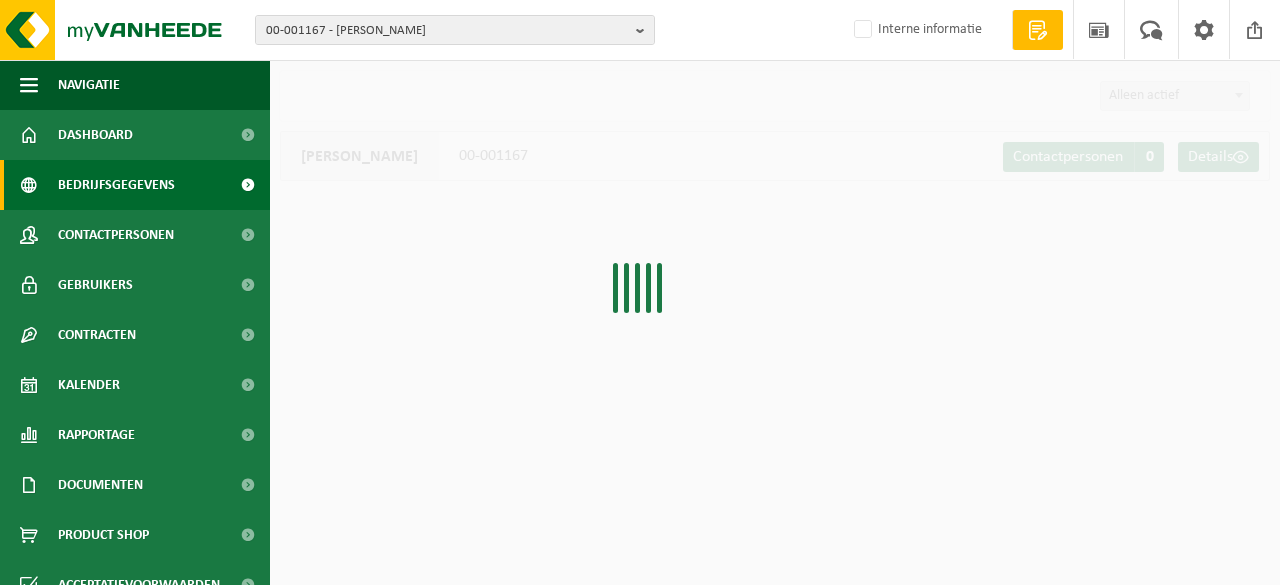 scroll, scrollTop: 0, scrollLeft: 0, axis: both 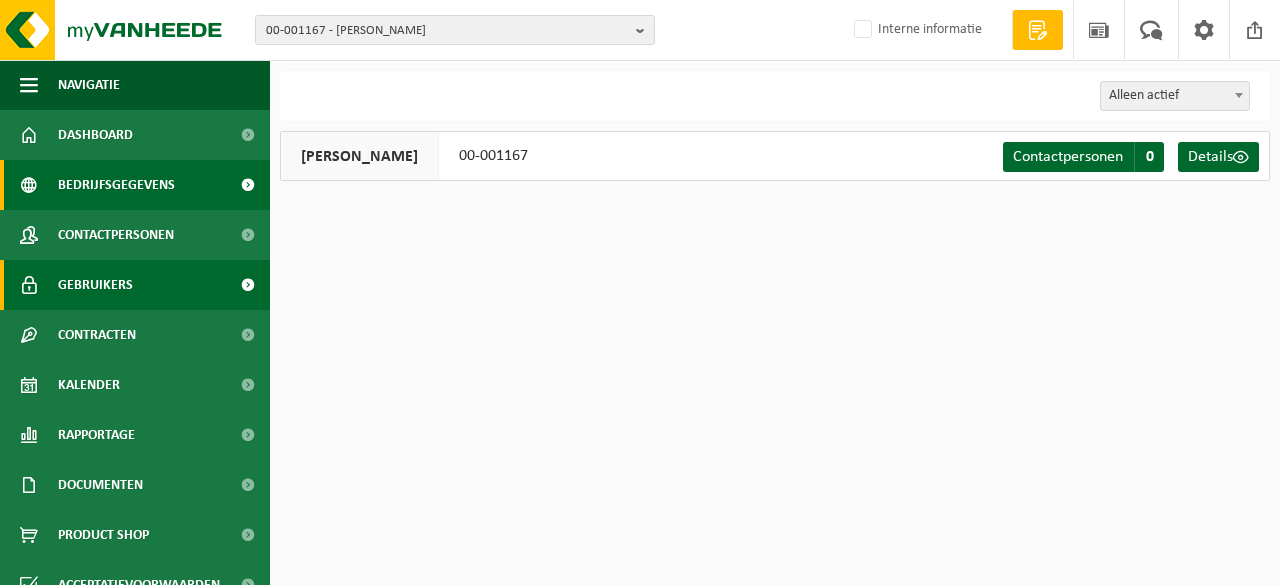 click on "Gebruikers" at bounding box center (95, 285) 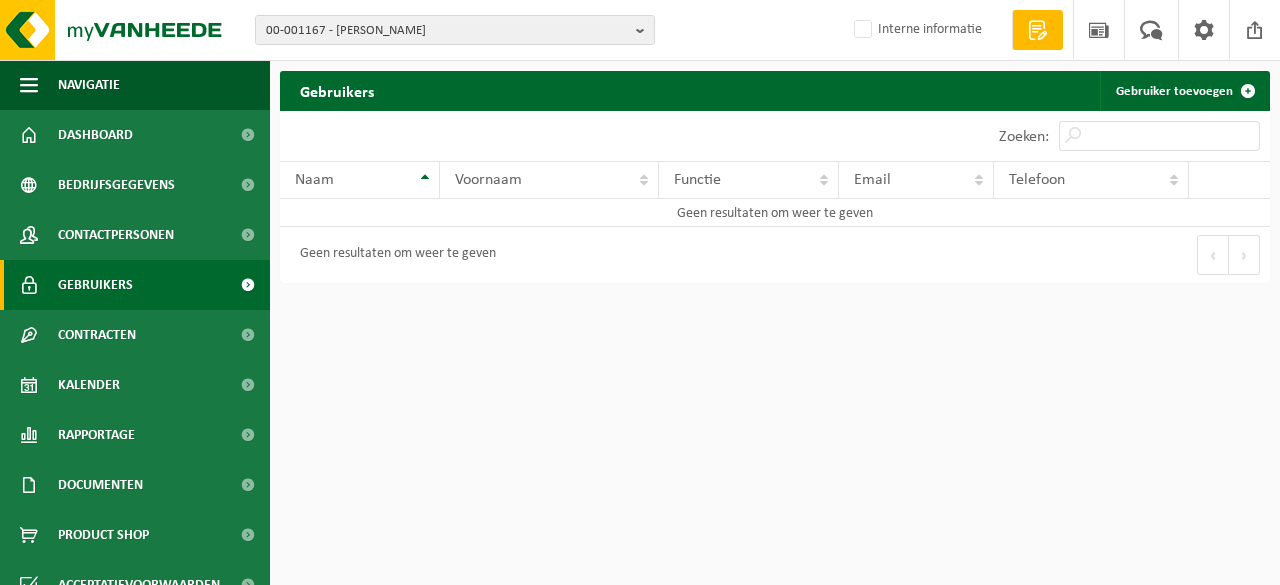 scroll, scrollTop: 0, scrollLeft: 0, axis: both 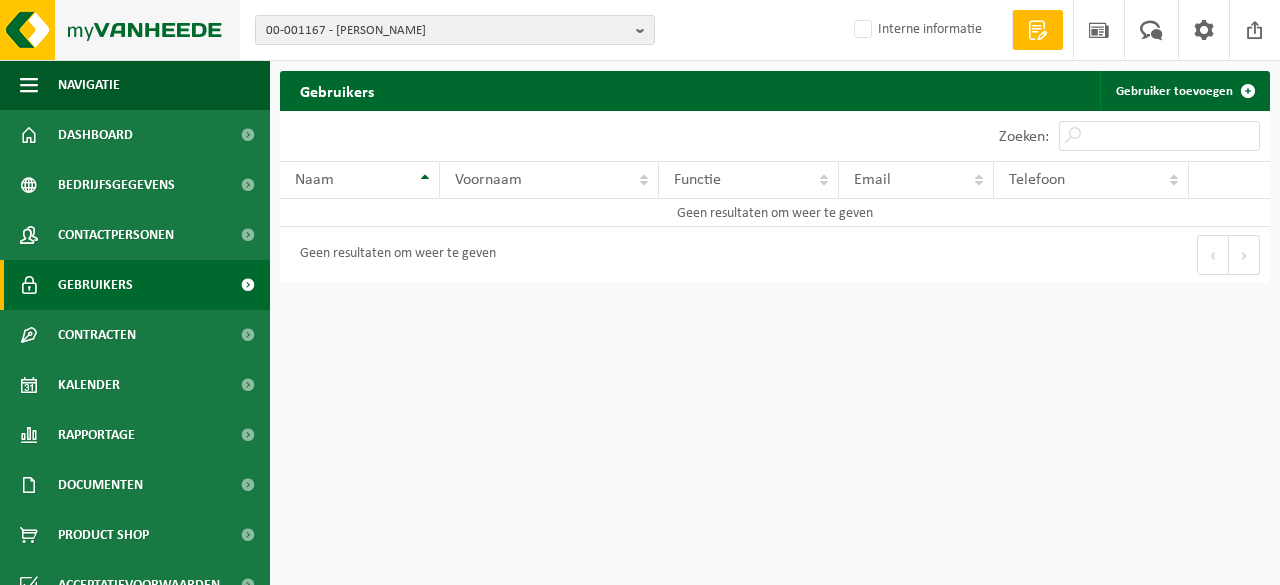 click at bounding box center (120, 30) 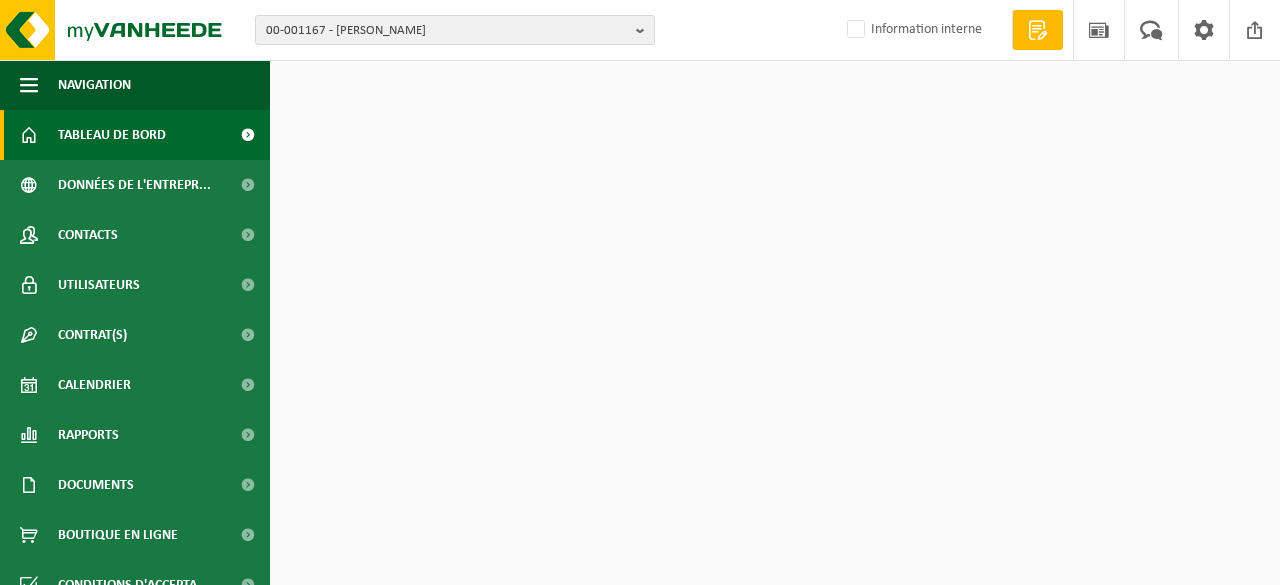 scroll, scrollTop: 0, scrollLeft: 0, axis: both 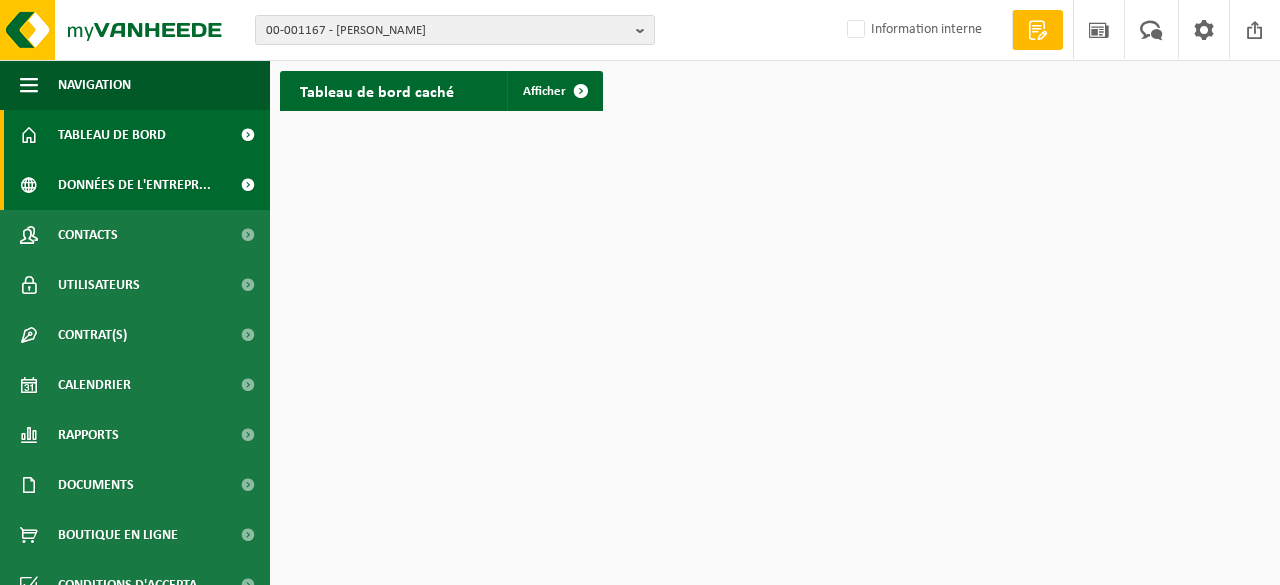 click on "Données de l'entrepr..." at bounding box center (134, 185) 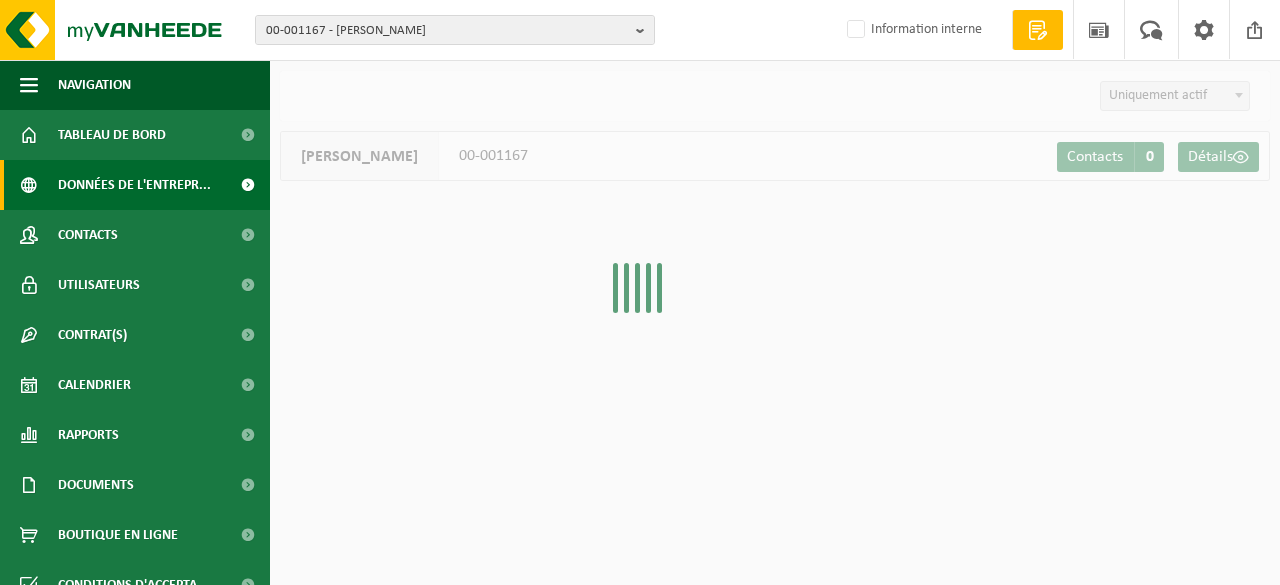 scroll, scrollTop: 0, scrollLeft: 0, axis: both 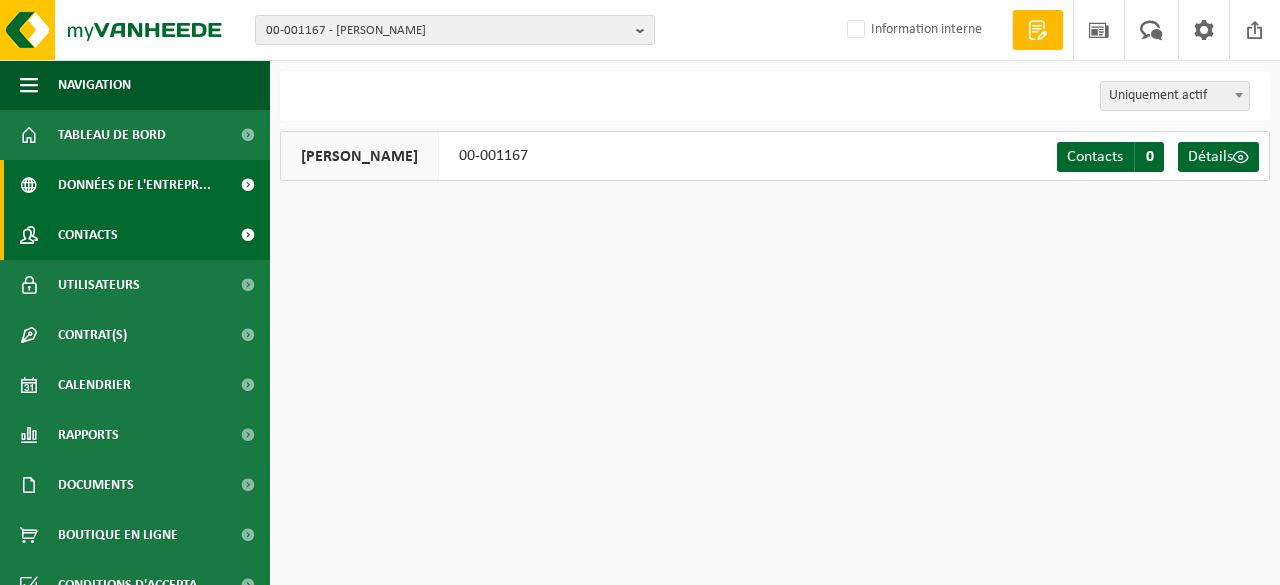 click on "Contacts" at bounding box center [135, 235] 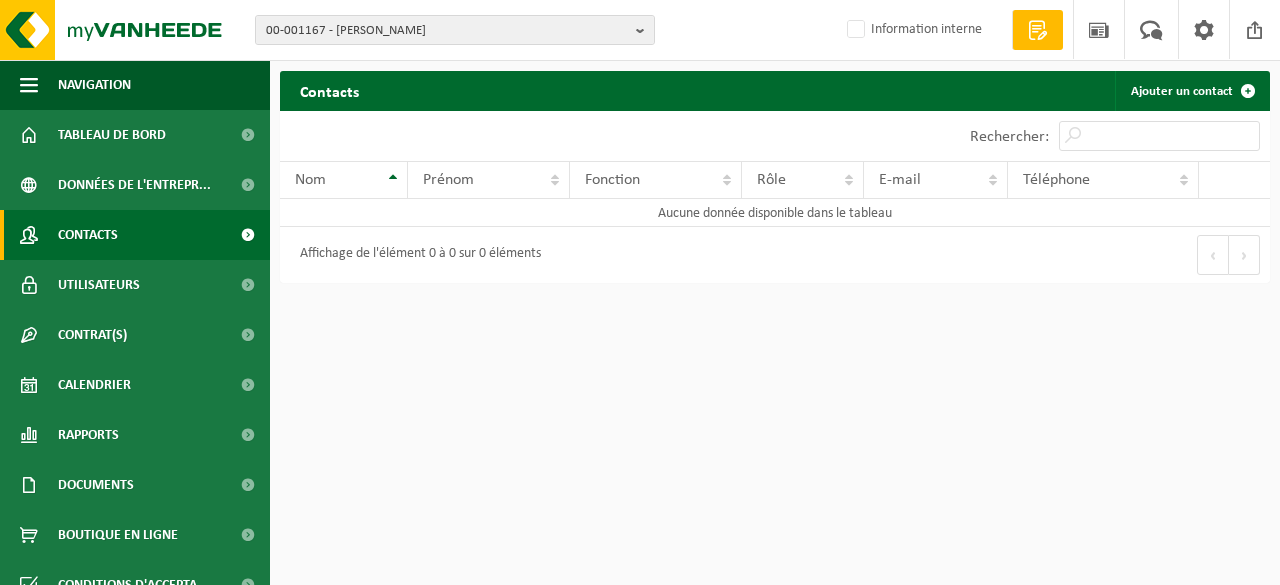 scroll, scrollTop: 0, scrollLeft: 0, axis: both 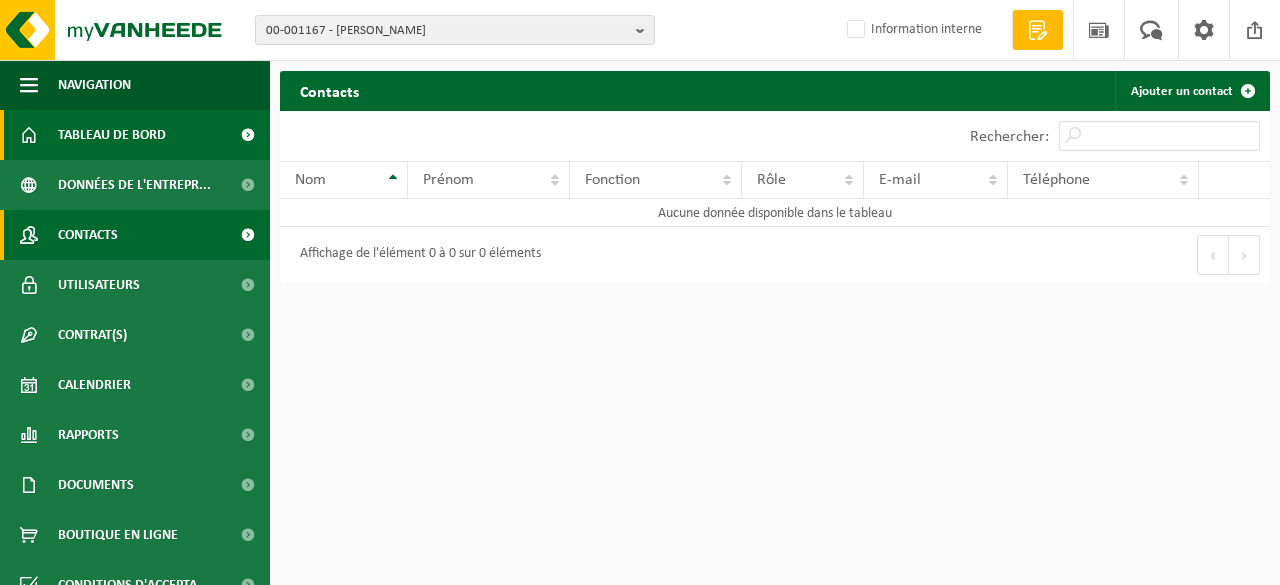 click on "Tableau de bord" at bounding box center (112, 135) 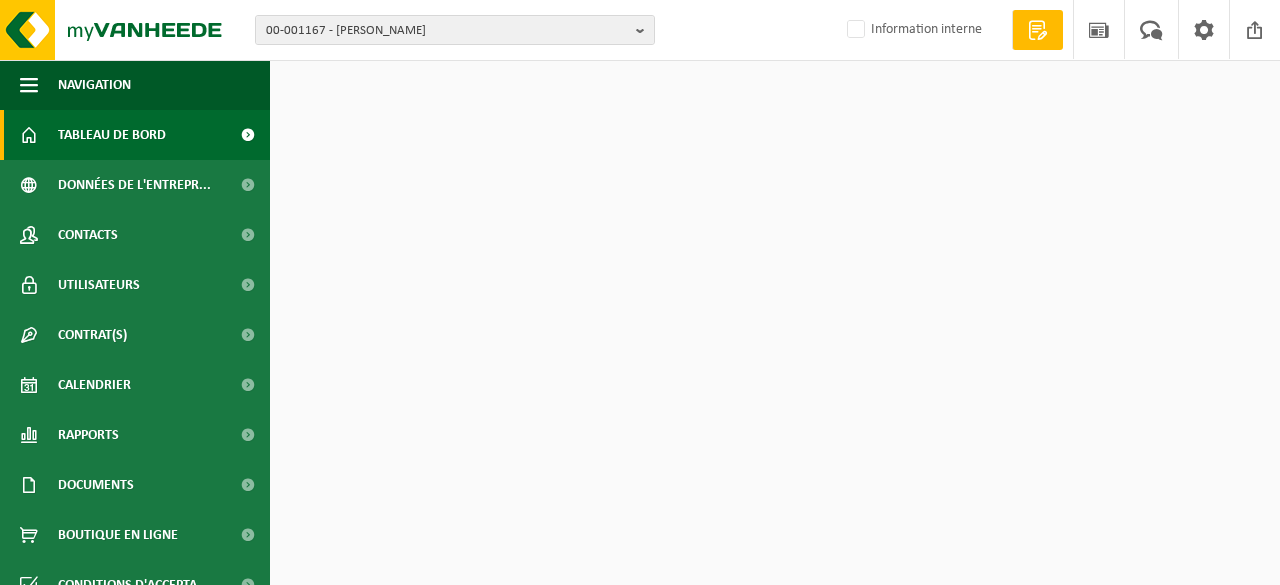 scroll, scrollTop: 0, scrollLeft: 0, axis: both 